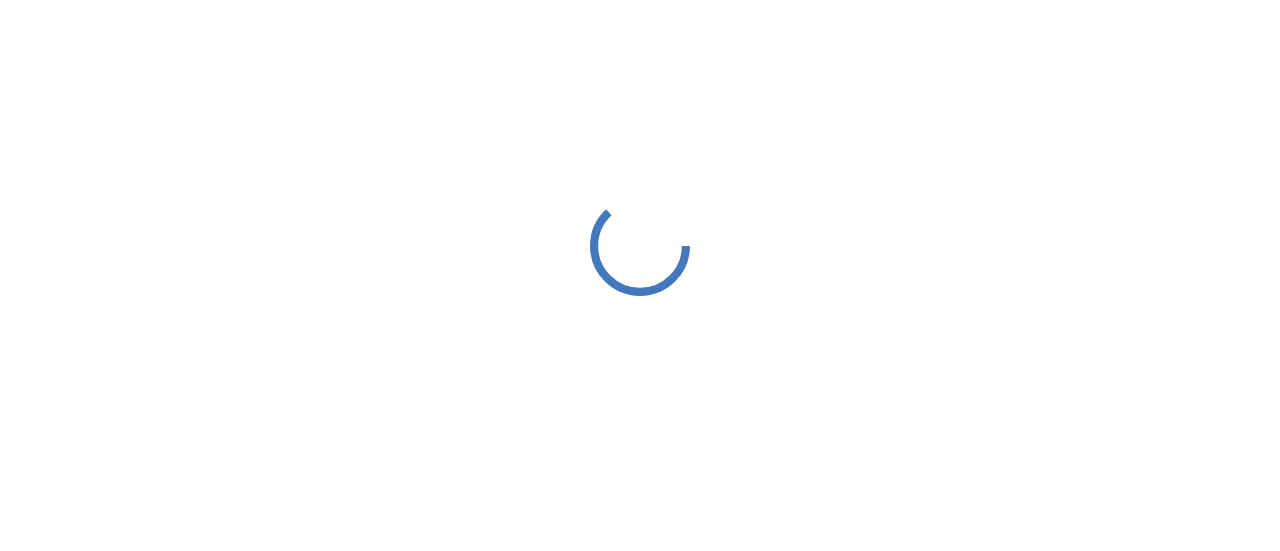 scroll, scrollTop: 0, scrollLeft: 0, axis: both 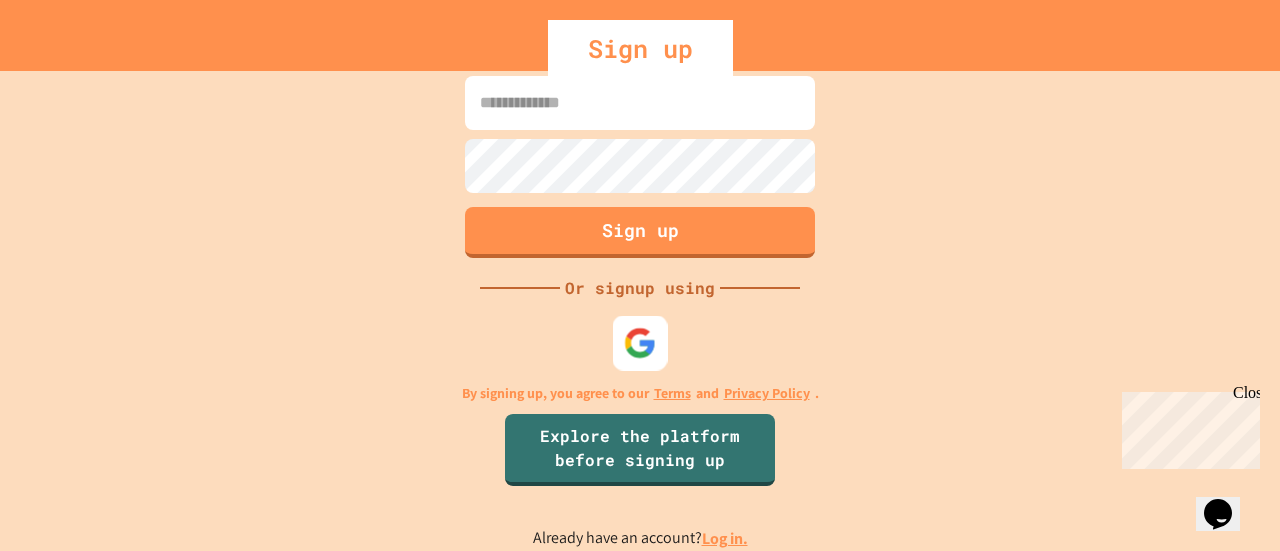 click at bounding box center [640, 343] 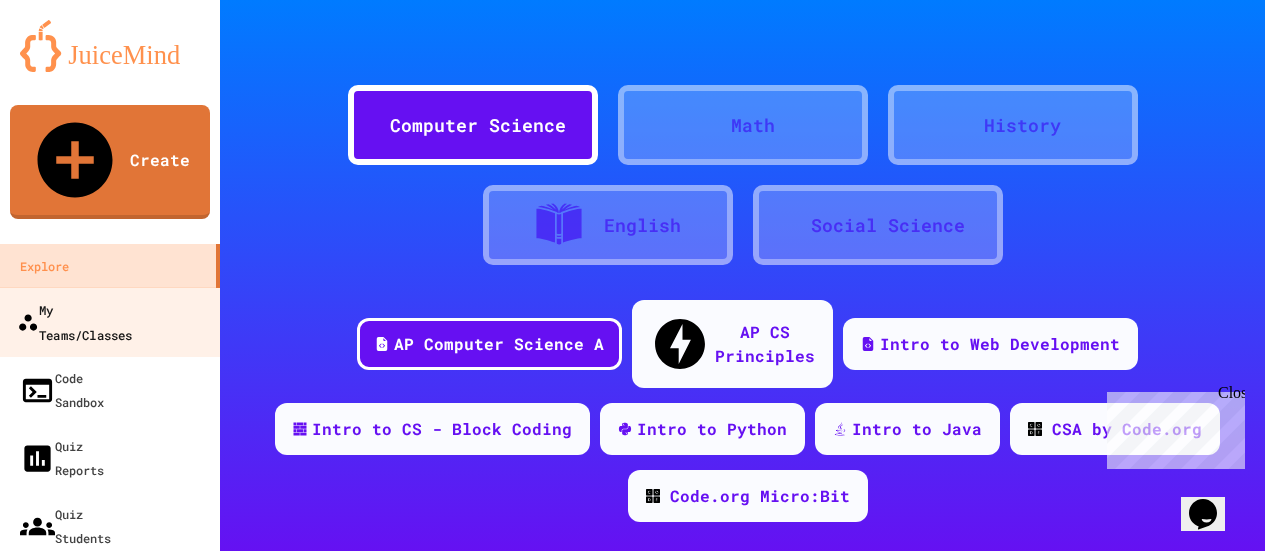 click on "My Teams/Classes" at bounding box center [74, 321] 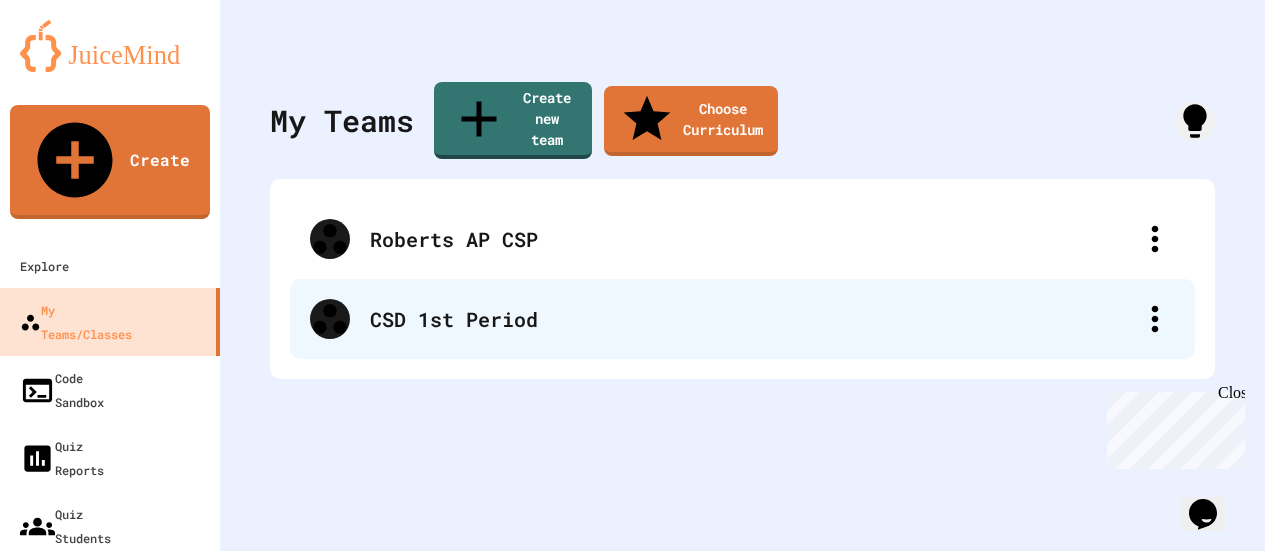 click on "CSD 1st Period" at bounding box center (752, 319) 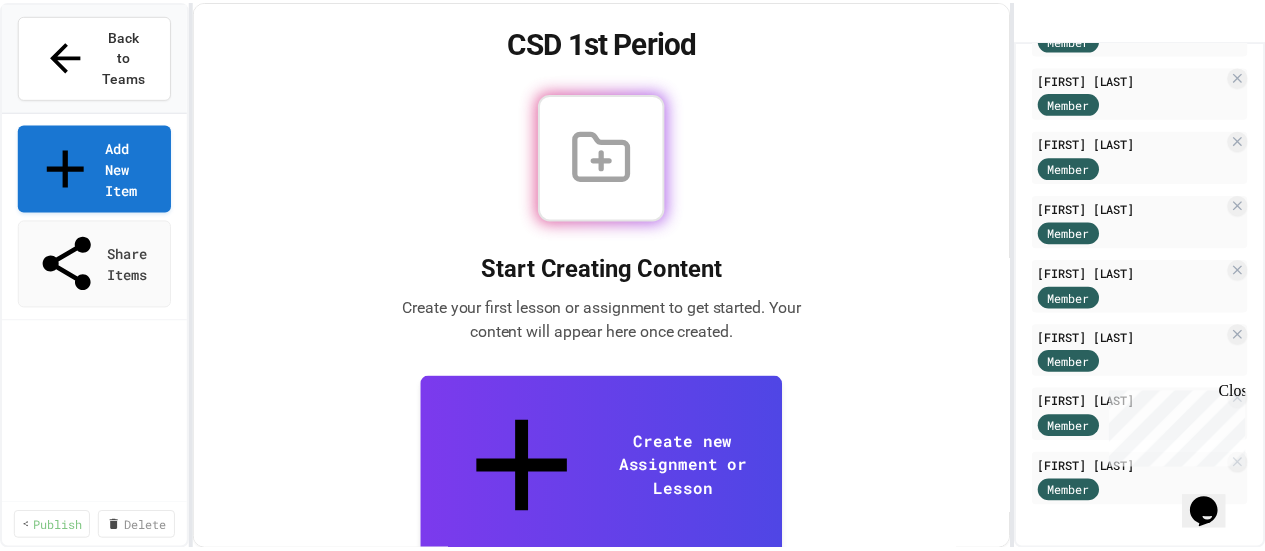 scroll, scrollTop: 0, scrollLeft: 0, axis: both 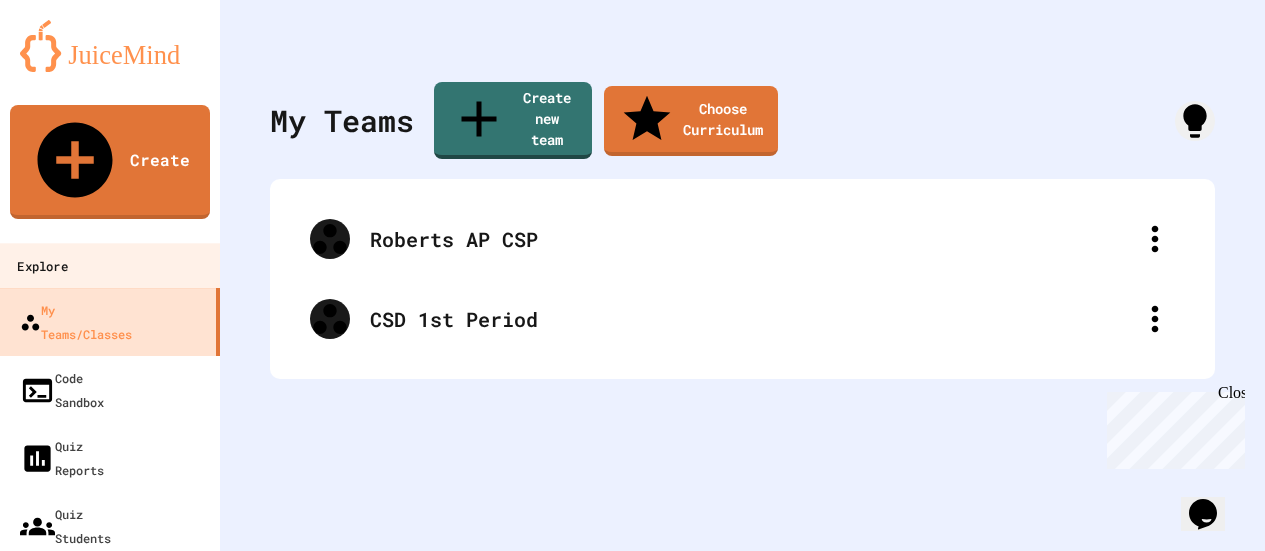 click on "Explore" at bounding box center (42, 266) 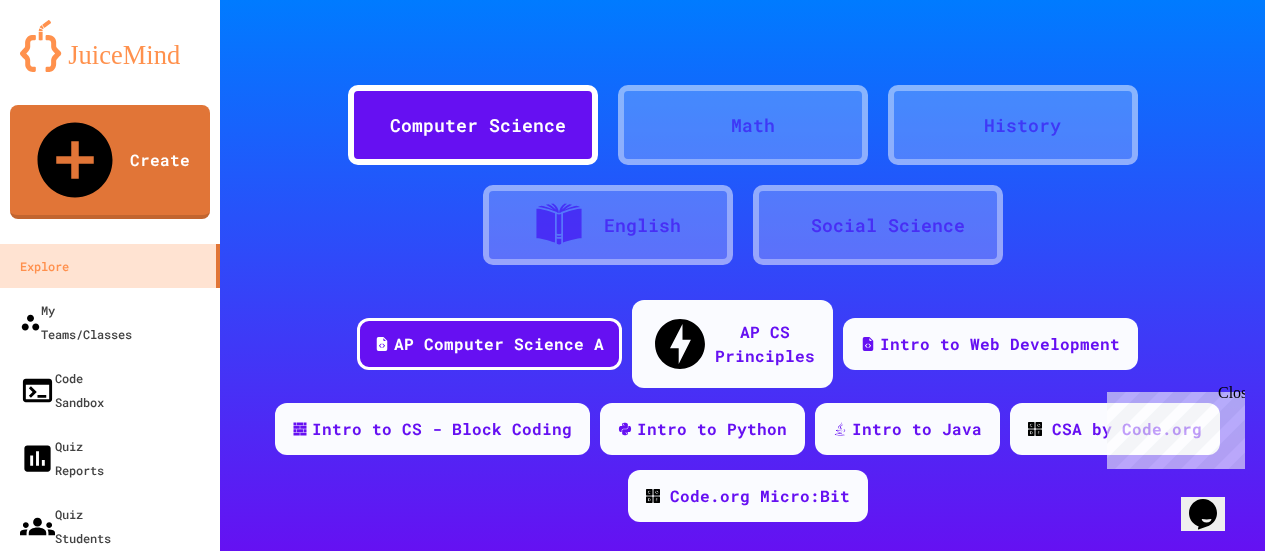 click 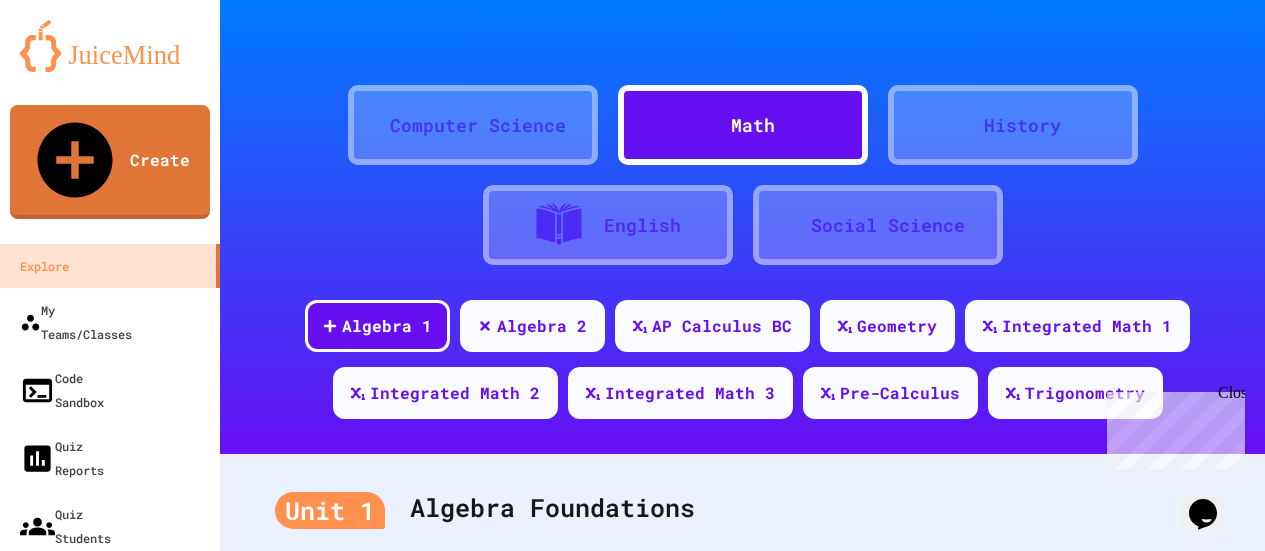 click on "History" at bounding box center (1022, 125) 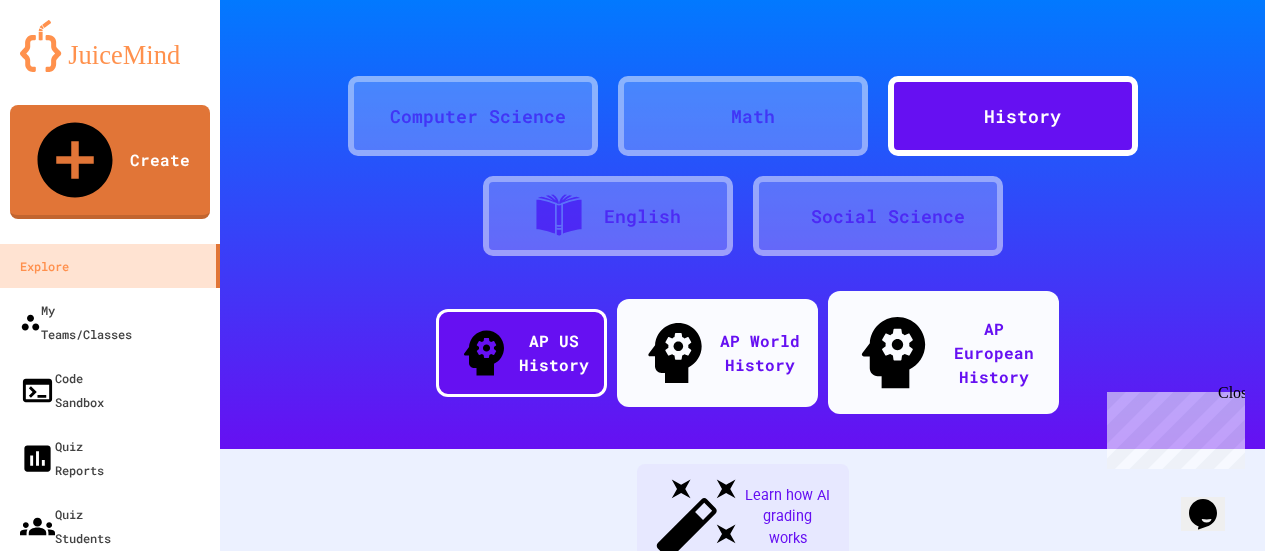 scroll, scrollTop: 0, scrollLeft: 0, axis: both 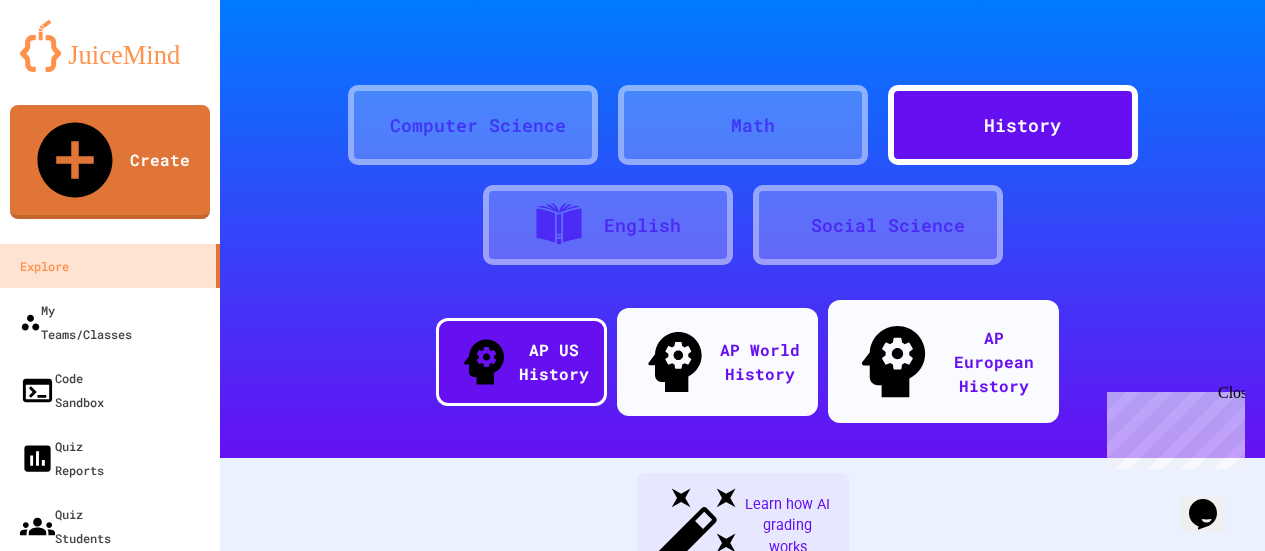 click at bounding box center [721, 125] 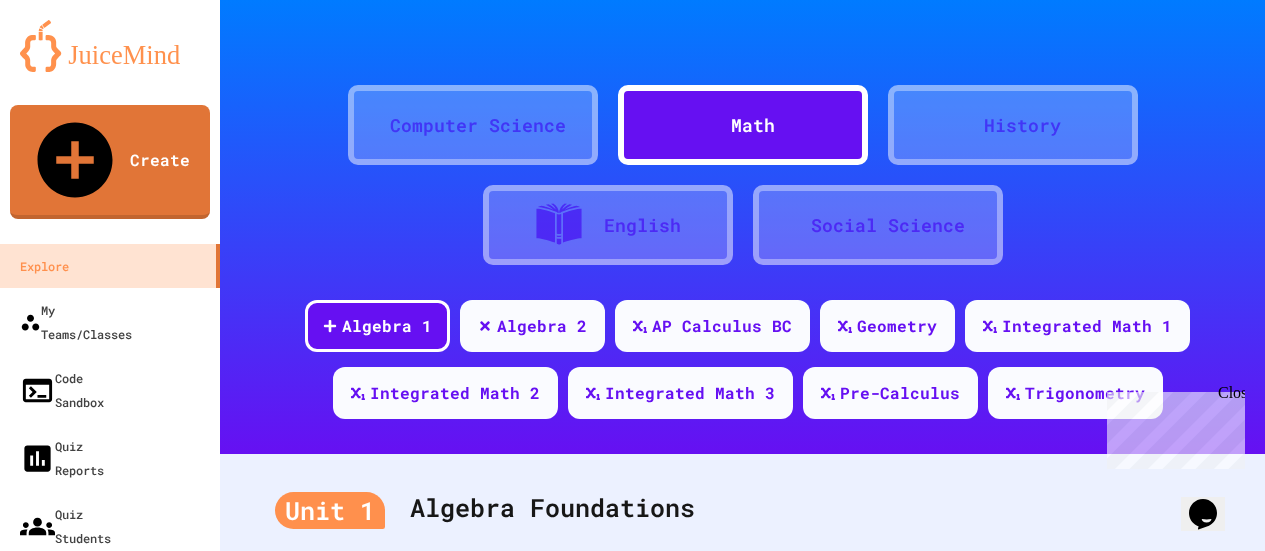 click on "Computer Science" at bounding box center (478, 125) 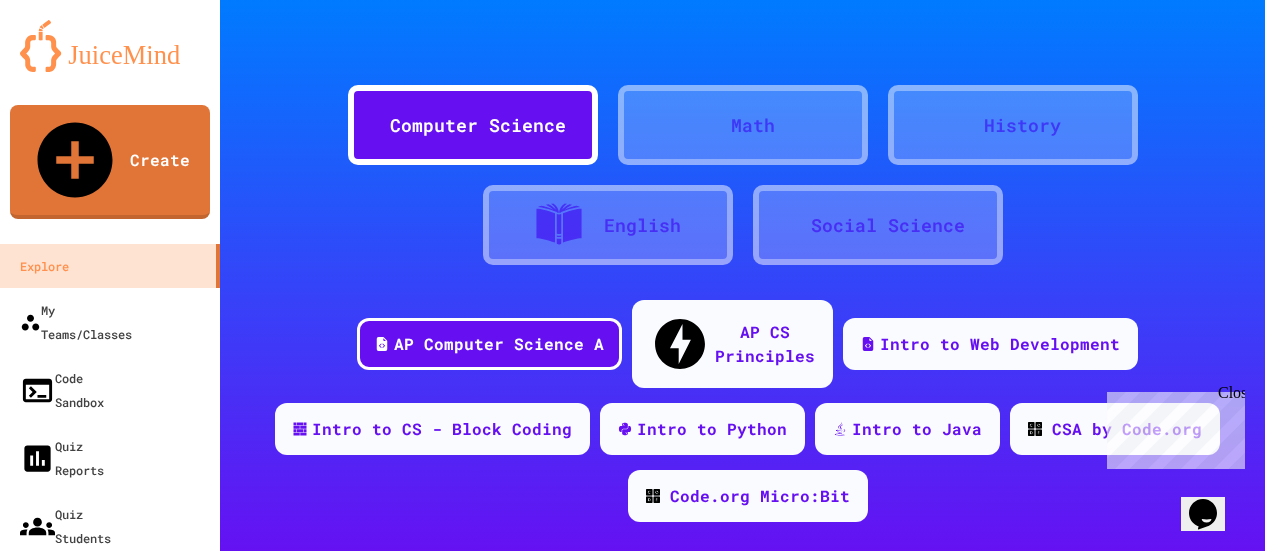 click on "Close" at bounding box center (1230, 396) 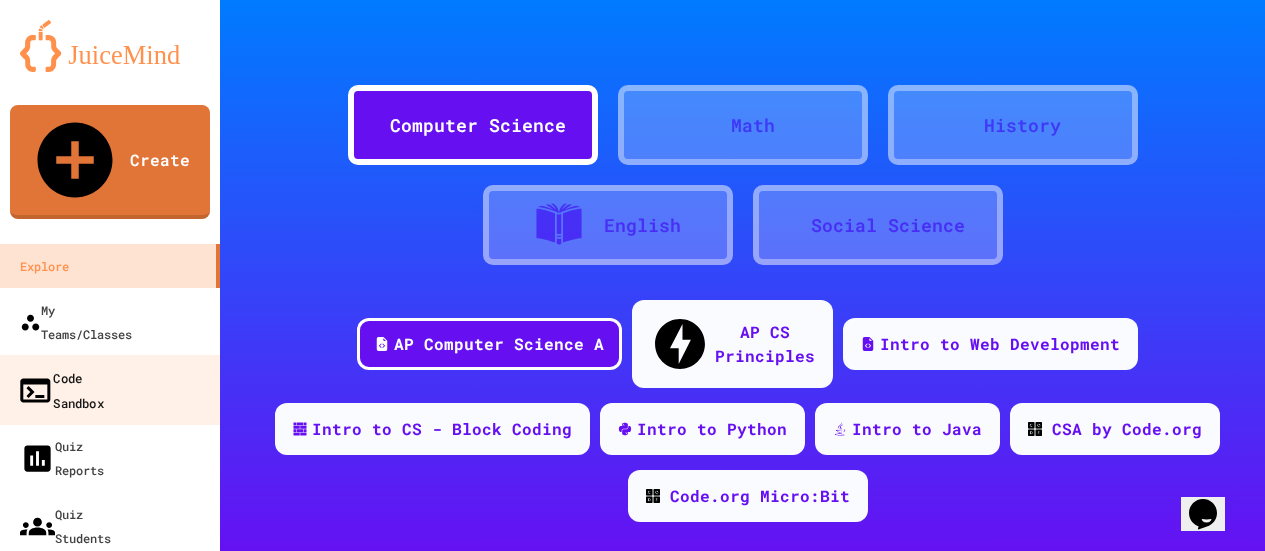 click on "Code Sandbox" at bounding box center [60, 389] 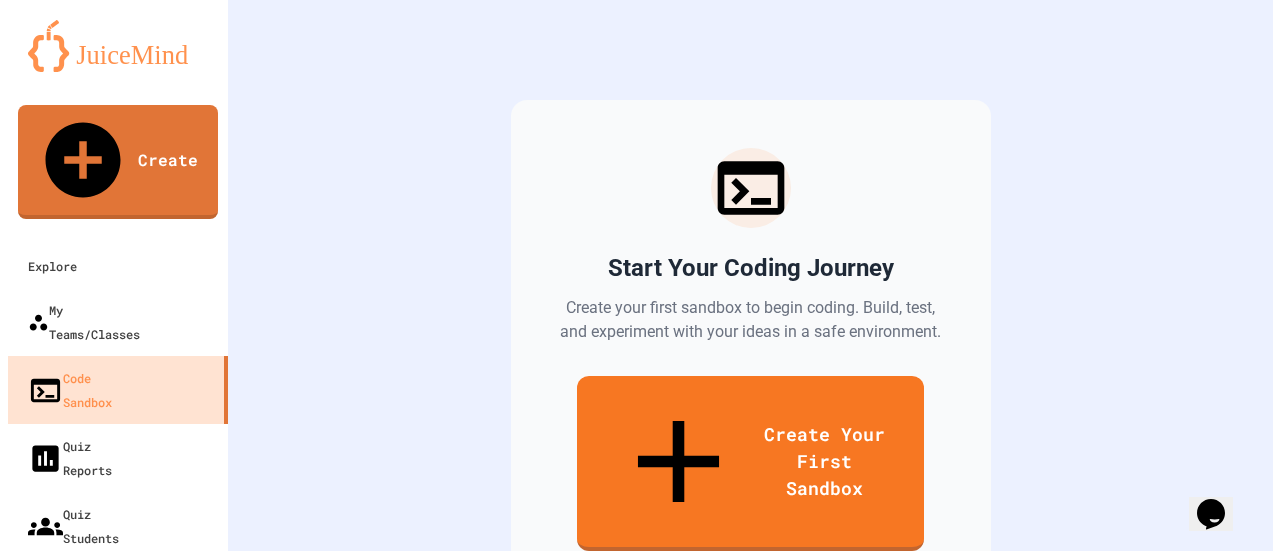 scroll, scrollTop: 194, scrollLeft: 0, axis: vertical 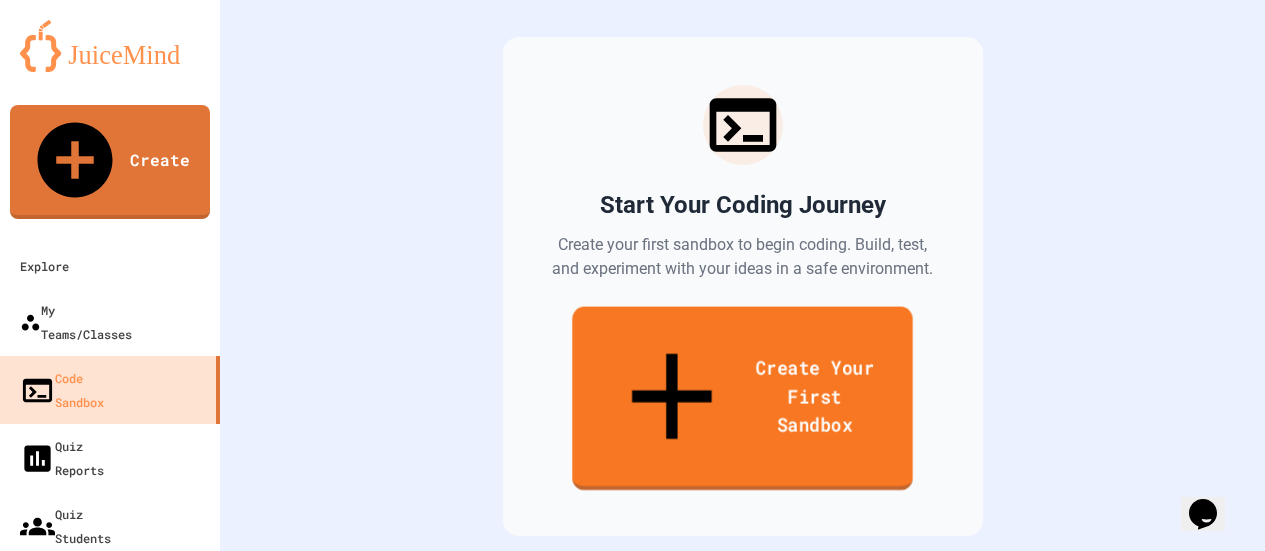 click on "Create Your First Sandbox" at bounding box center [742, 399] 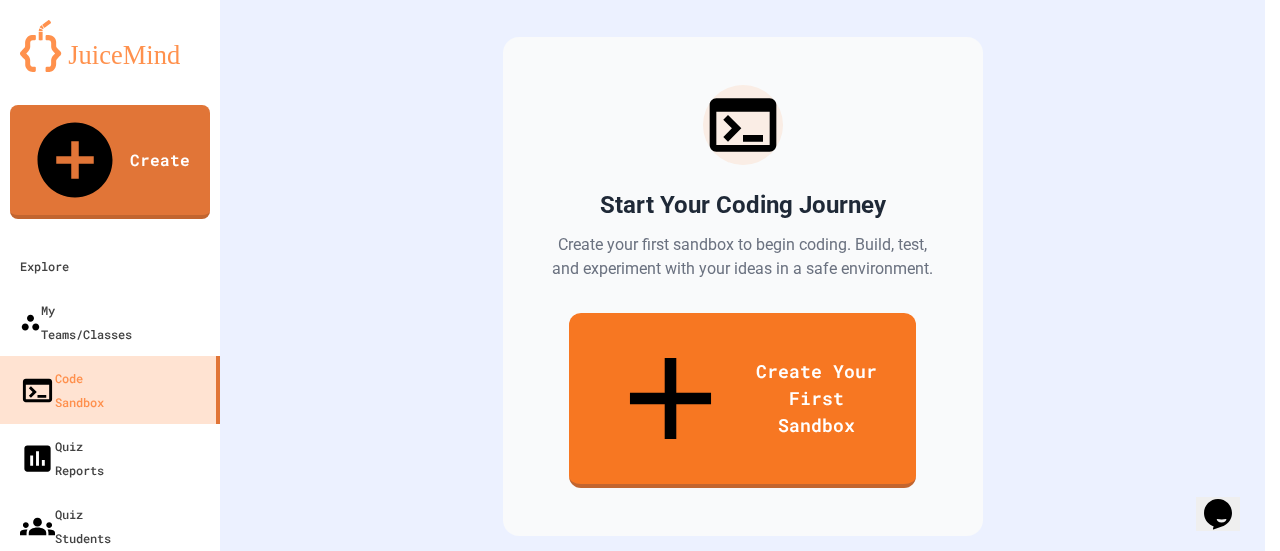 click on "We are updating our servers at 7PM EST on 3/11/2025. JuiceMind should continue to work as expected, but if you experience any issues, please chat with us.  Create Explore My Teams/Classes Code Sandbox Quiz Reports Quiz Students My Quizzes Smart Doorbell & Ping Pong Launcher Diamond Change plan Code Sandbox Start Your Coding Journey Create your first sandbox to begin coding. Build, test, and experiment with your ideas in a safe environment.  Create Your First Sandbox
Create a new Sandbox Sandbox Language ​ Sandbox Language Create Sandbox" at bounding box center [640, 275] 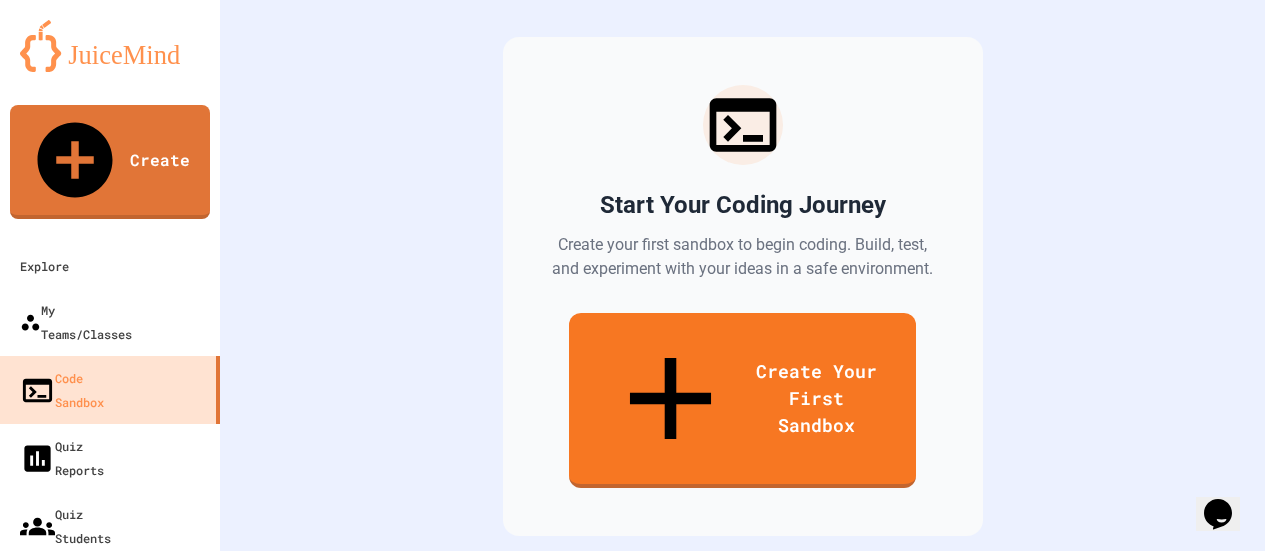 click at bounding box center (632, 1168) 